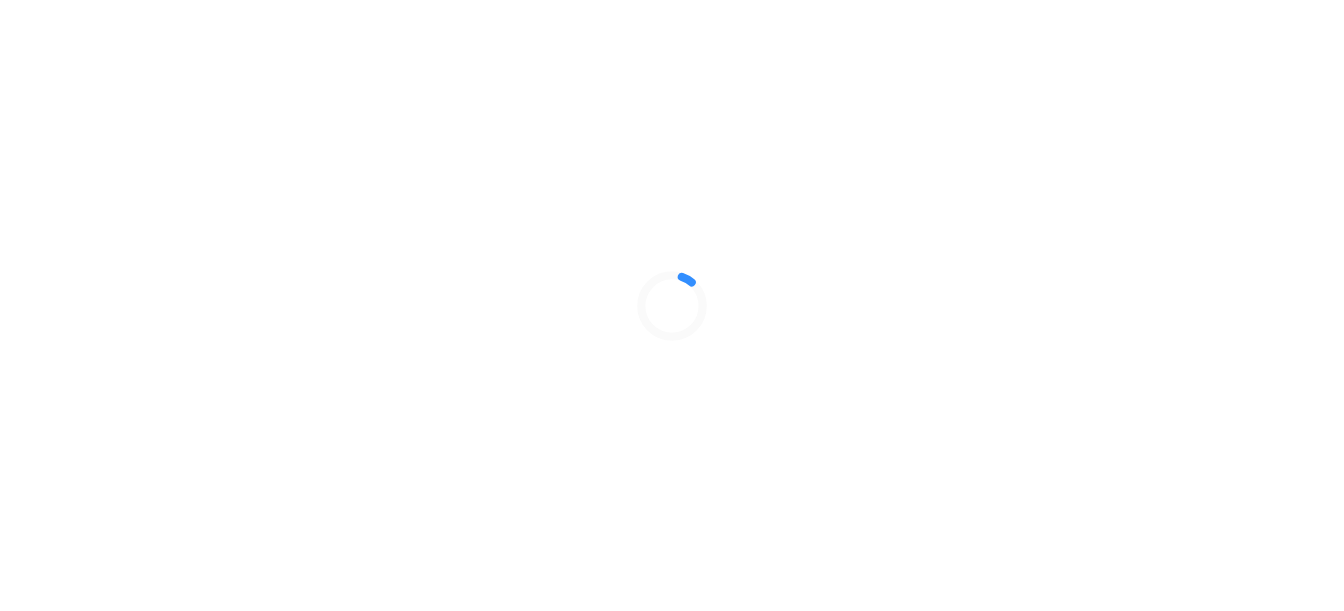 scroll, scrollTop: 0, scrollLeft: 0, axis: both 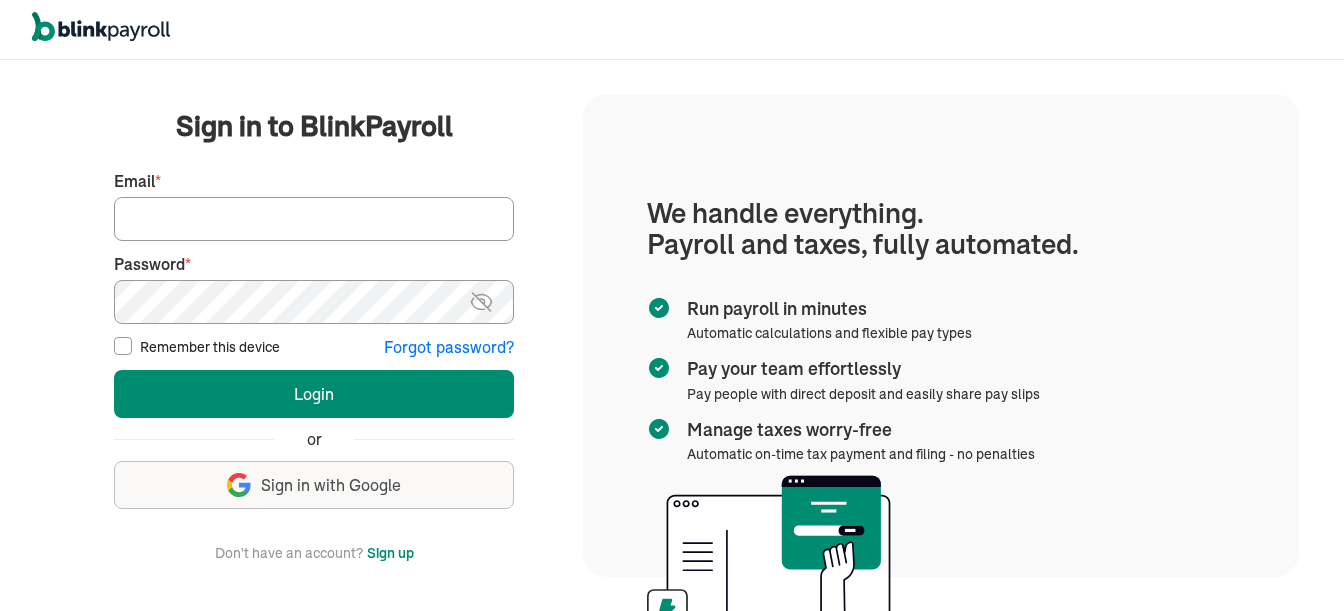 click on "Email  *" at bounding box center (314, 219) 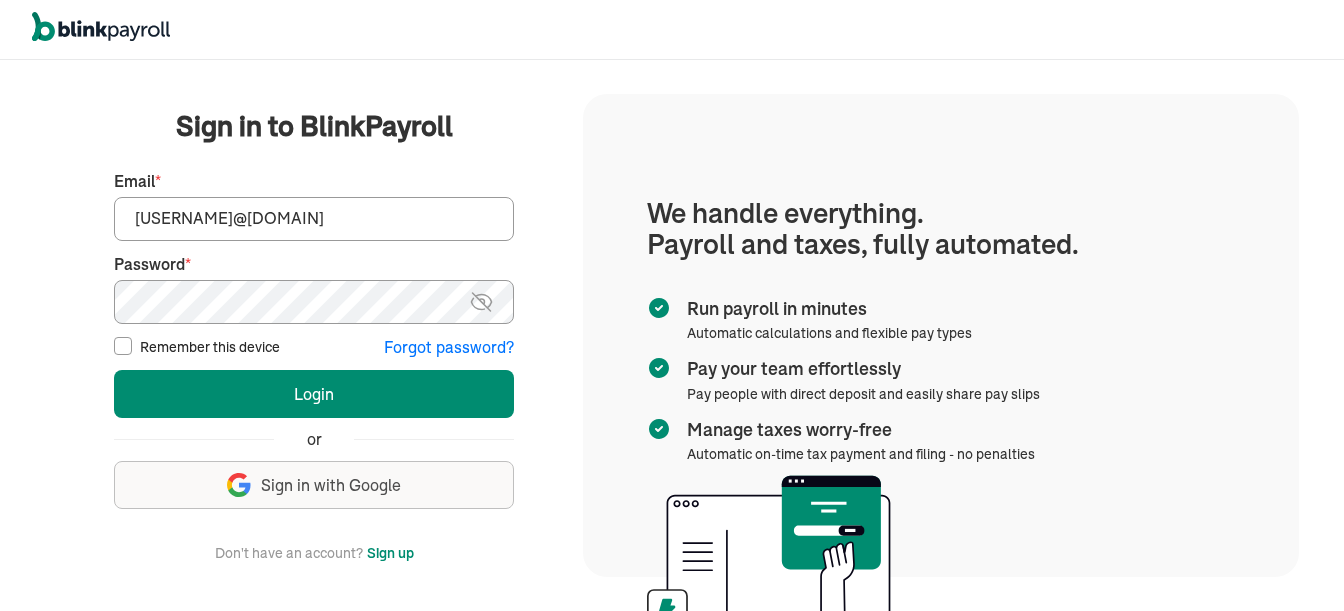 click on "Login" at bounding box center [314, 394] 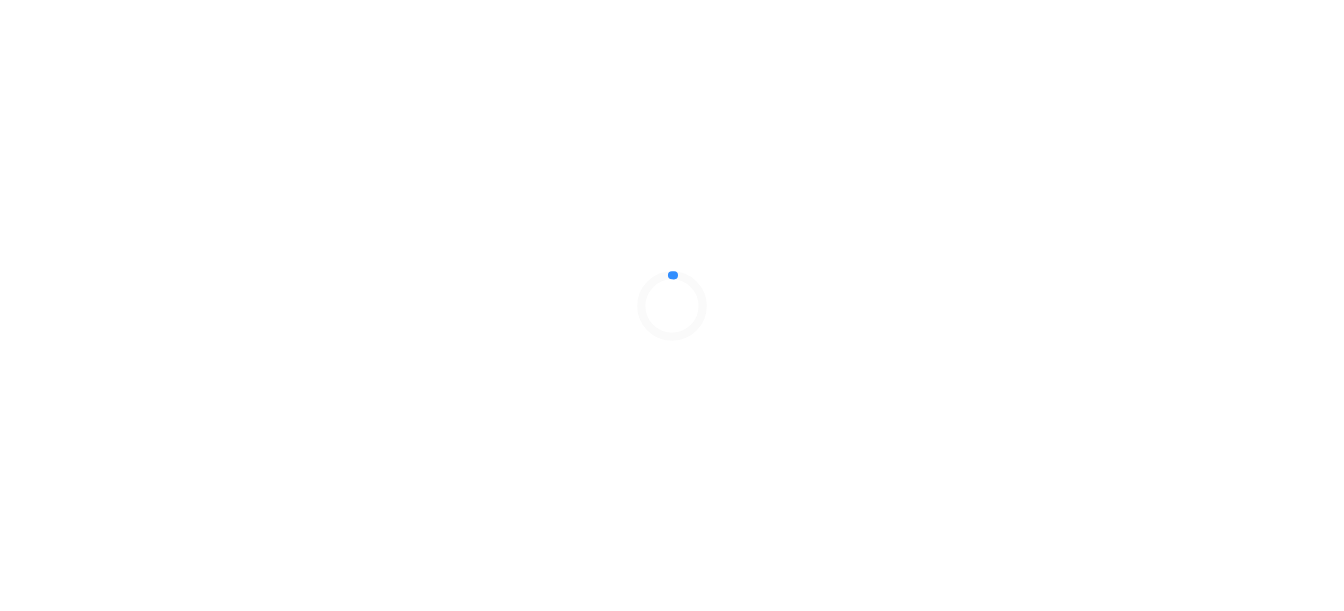 scroll, scrollTop: 0, scrollLeft: 0, axis: both 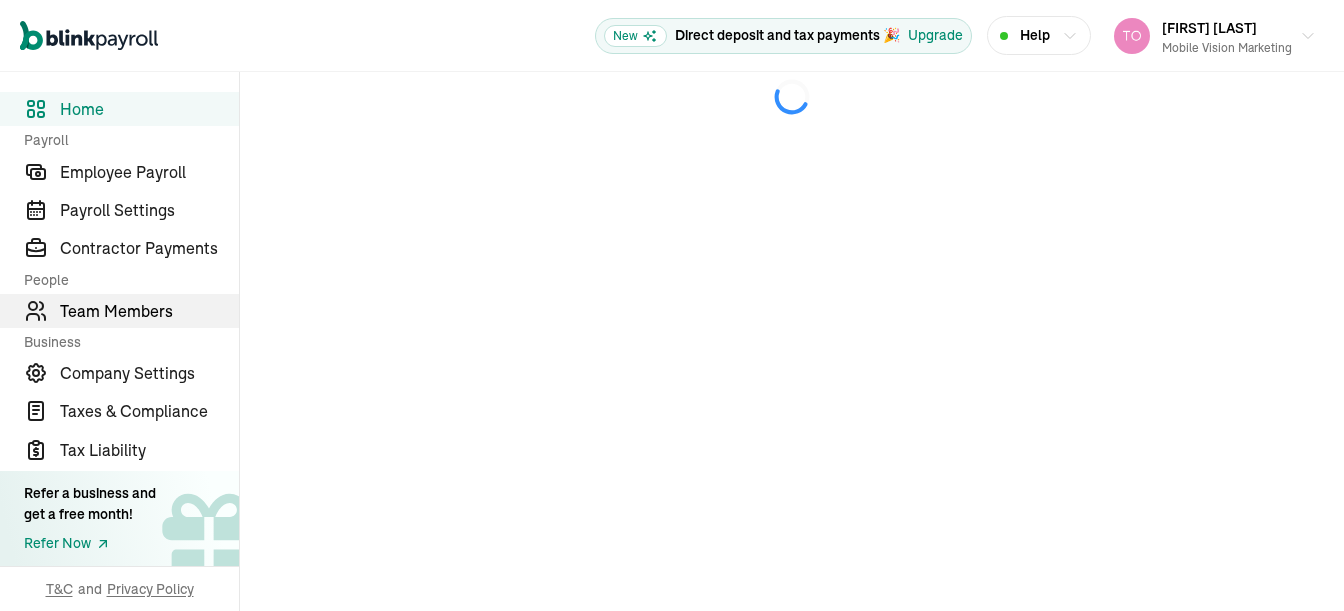 click on "Team Members" at bounding box center [149, 311] 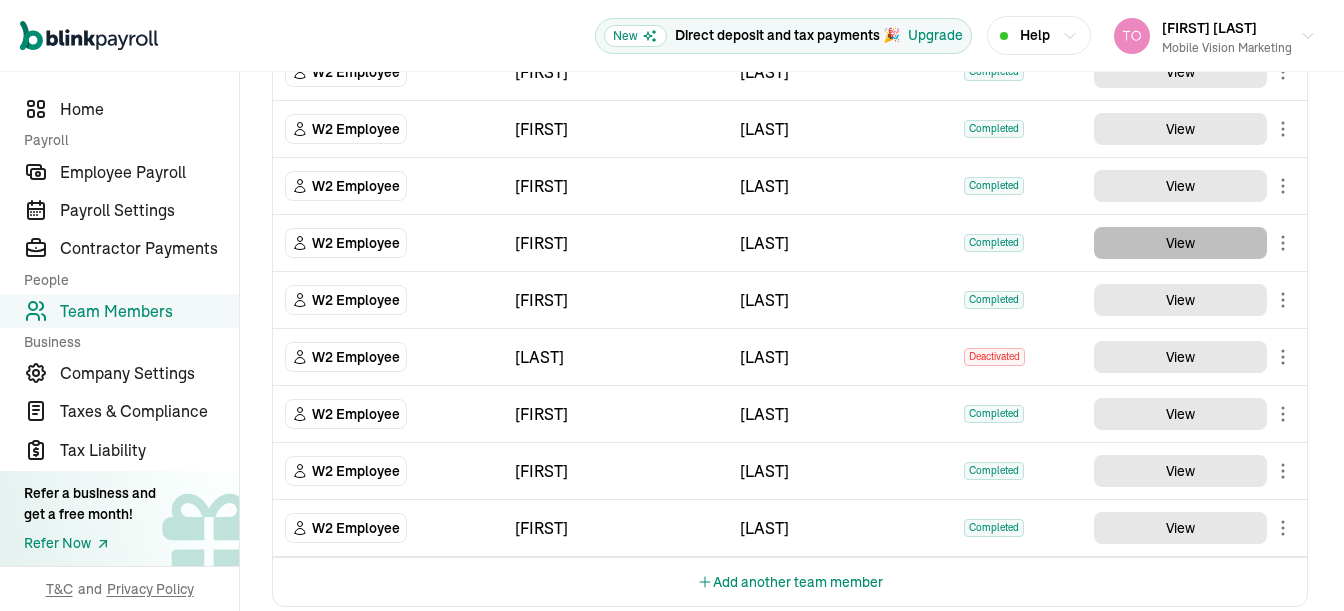 click on "View" at bounding box center [1180, 243] 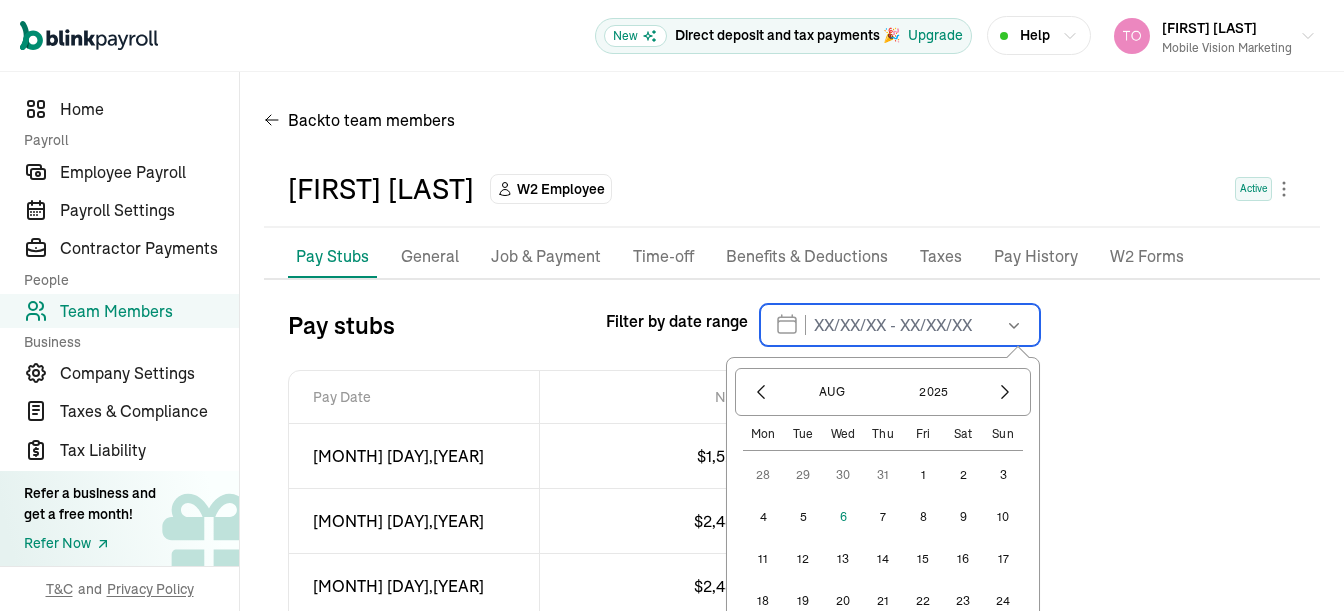 click at bounding box center [900, 325] 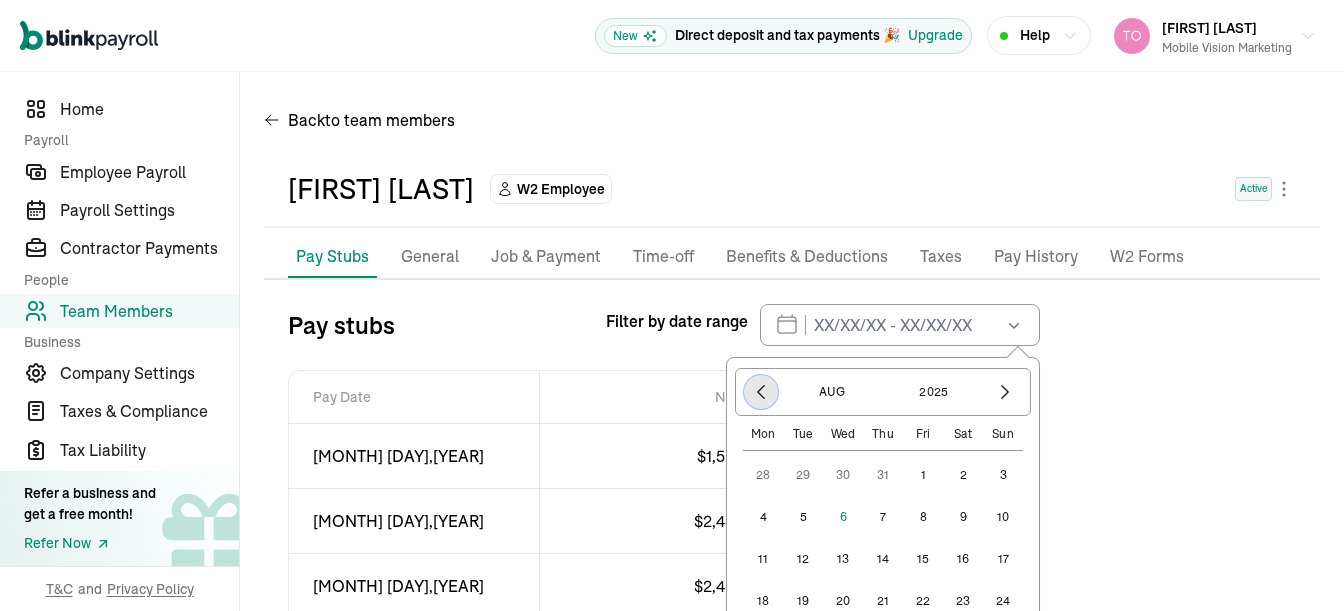 click 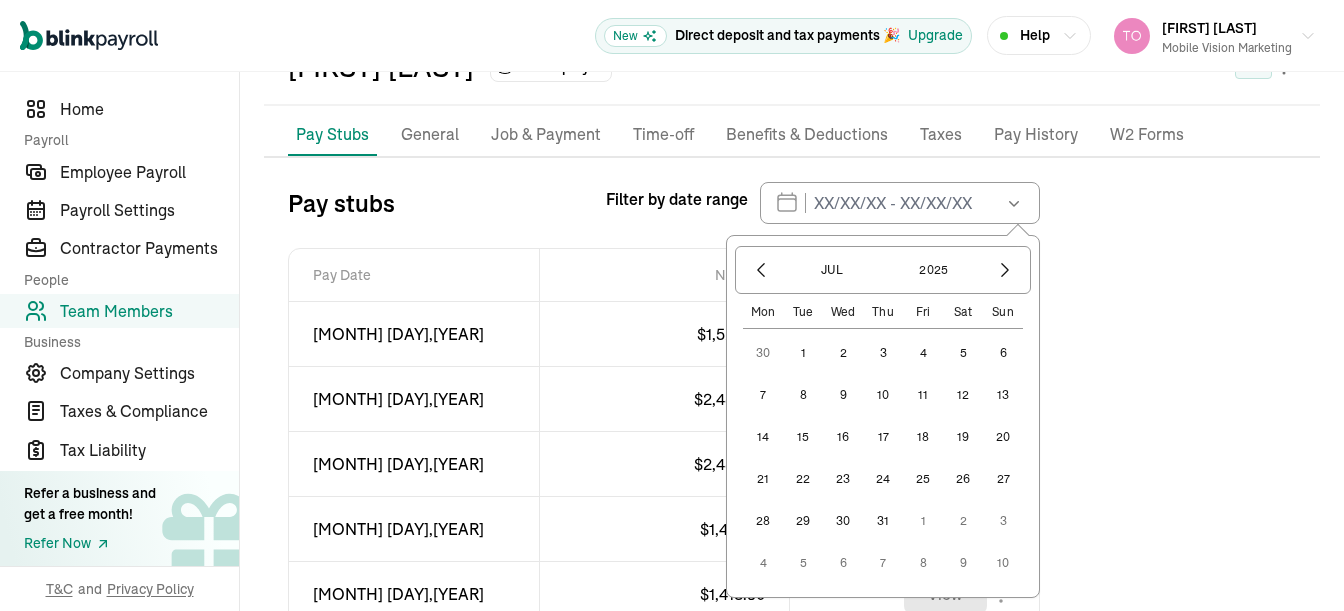 click on "15" at bounding box center (803, 437) 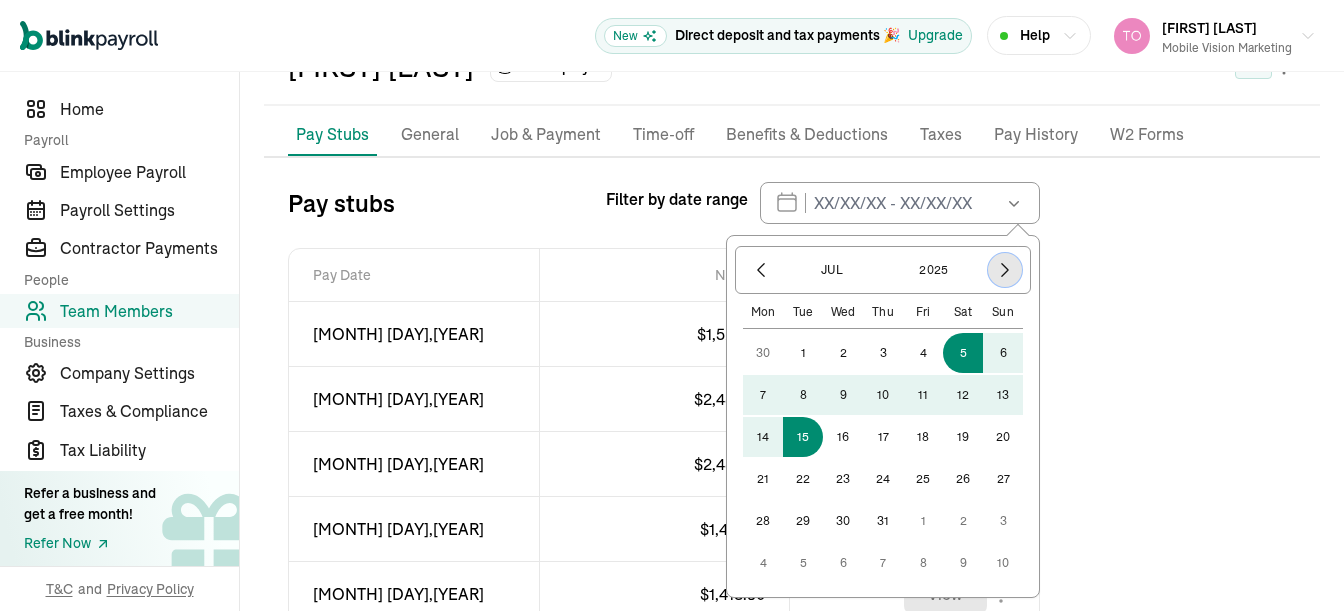 click 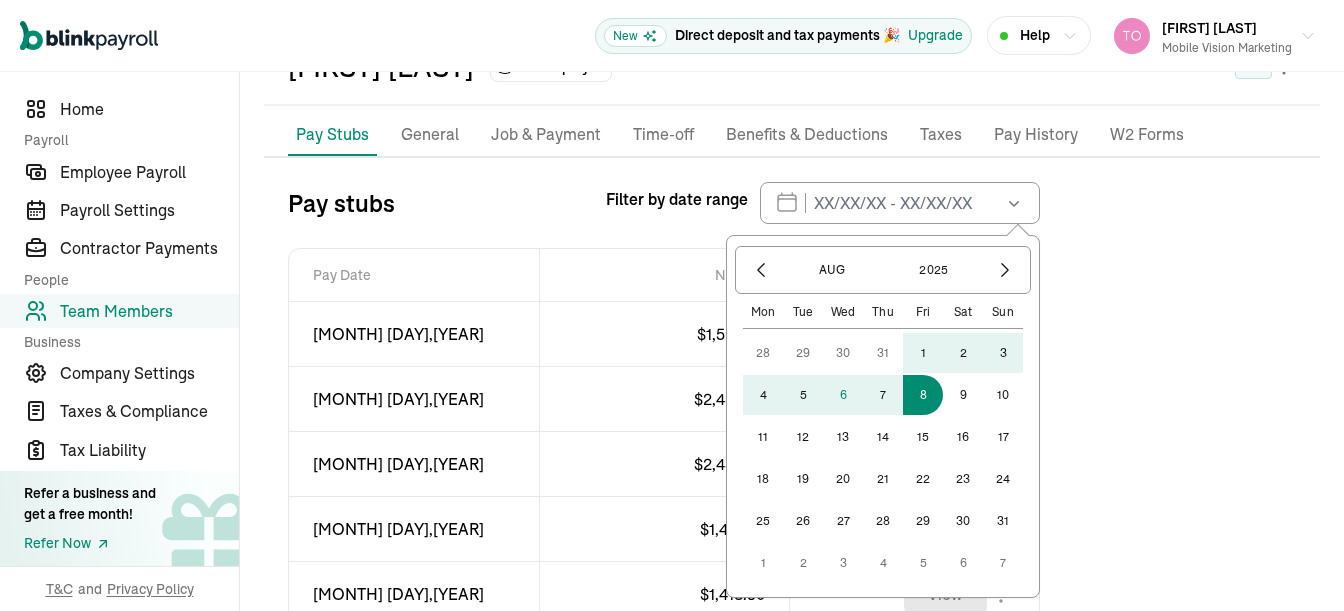 click on "8" at bounding box center (923, 395) 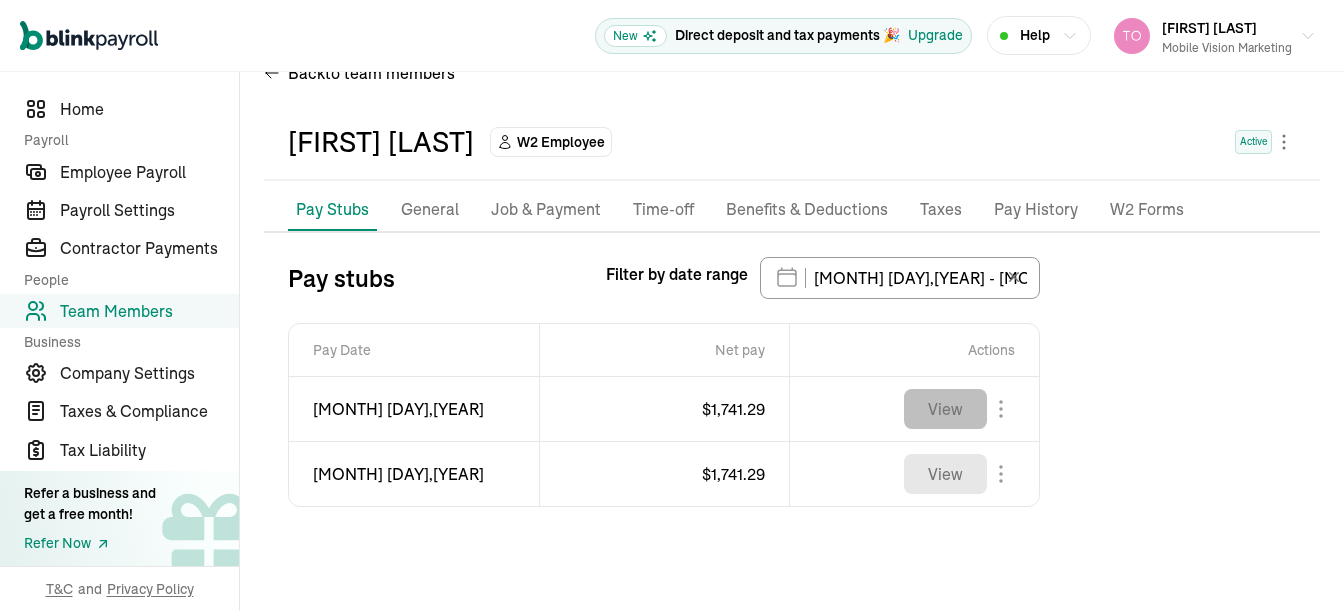 click on "View" at bounding box center [945, 409] 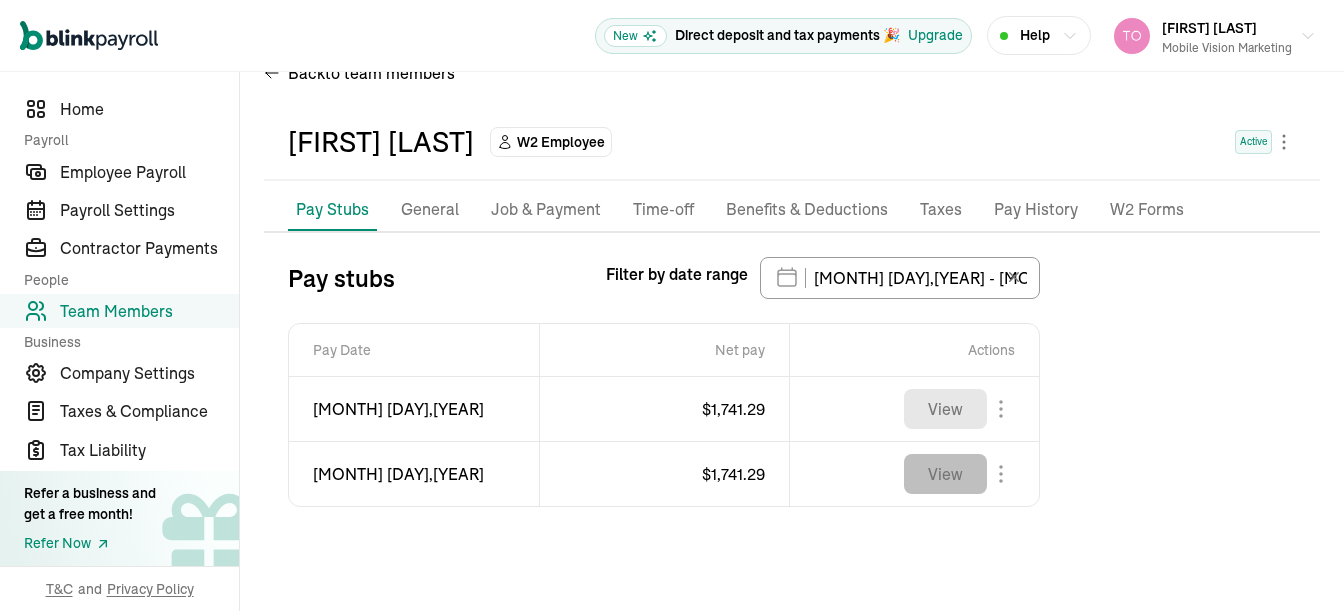 click on "View" at bounding box center (945, 474) 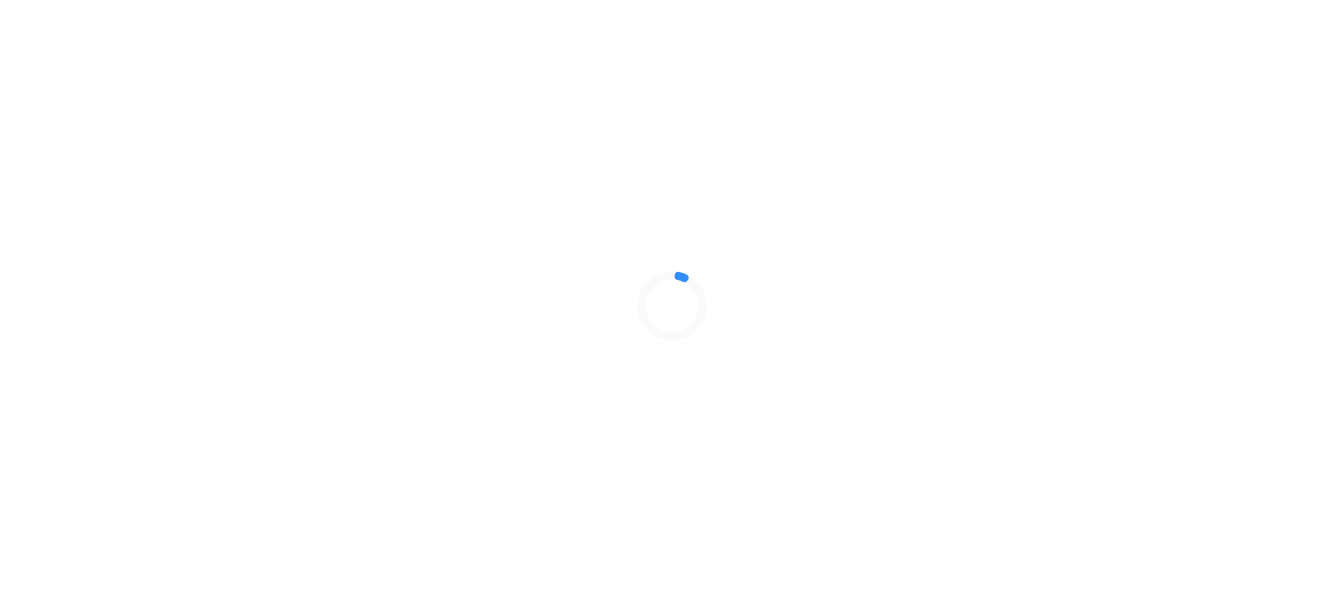 scroll, scrollTop: 0, scrollLeft: 0, axis: both 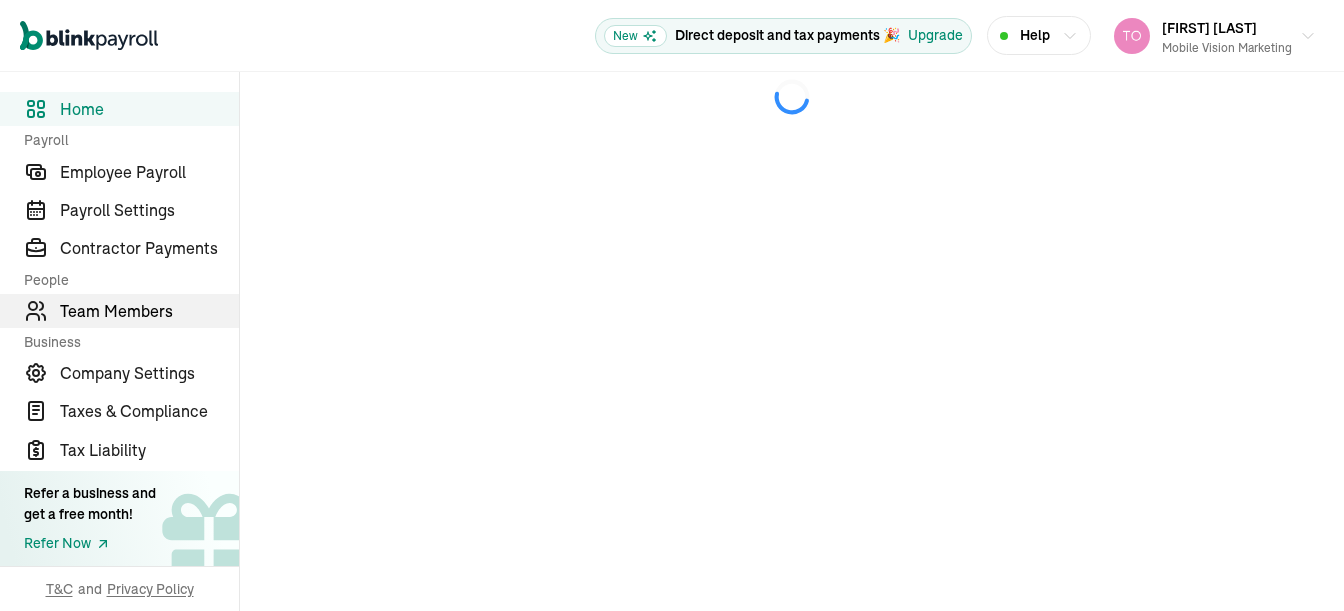 click on "Team Members" at bounding box center (149, 311) 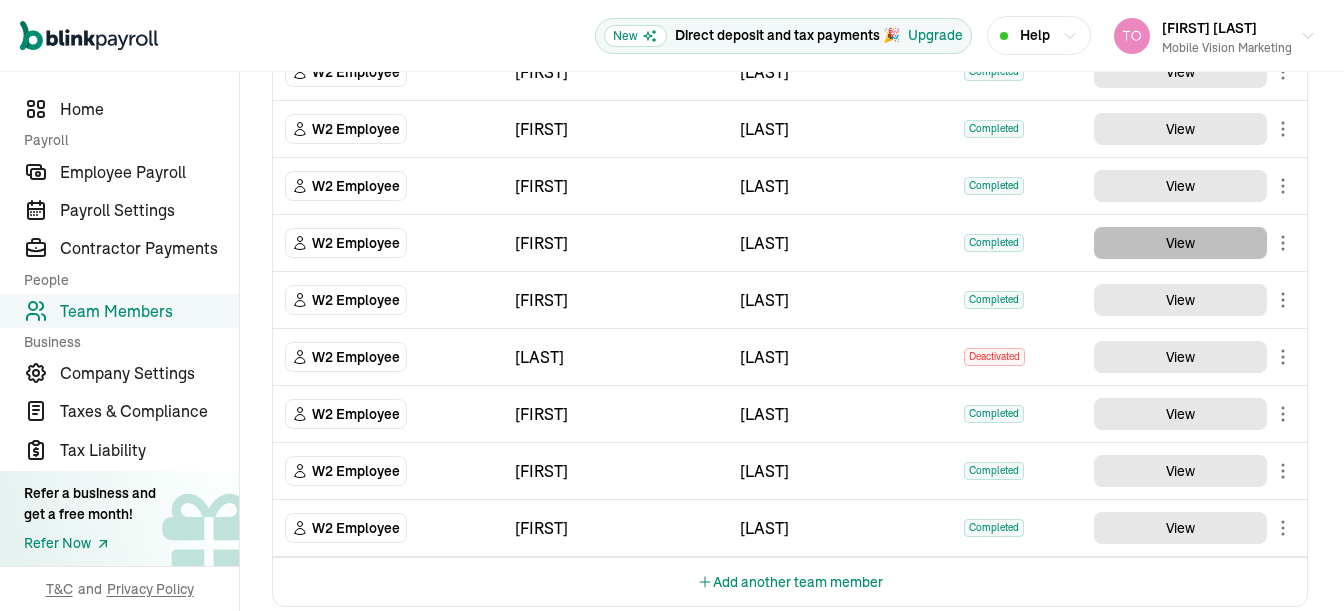 click on "View" at bounding box center [1180, 243] 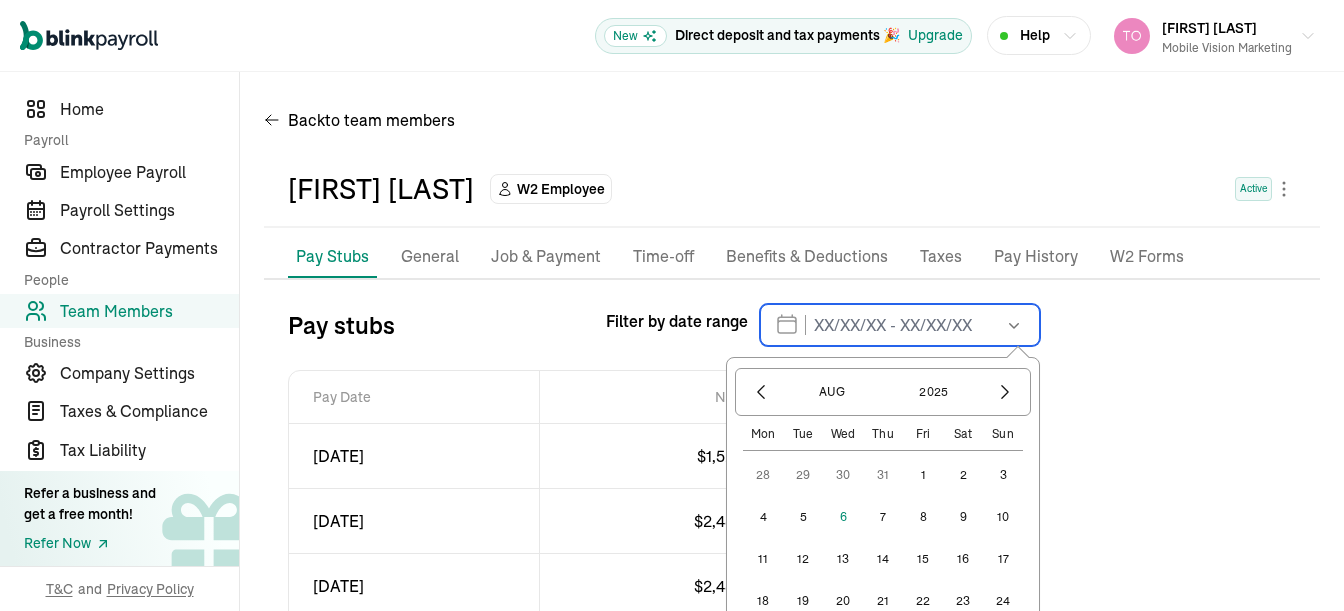 click at bounding box center [900, 325] 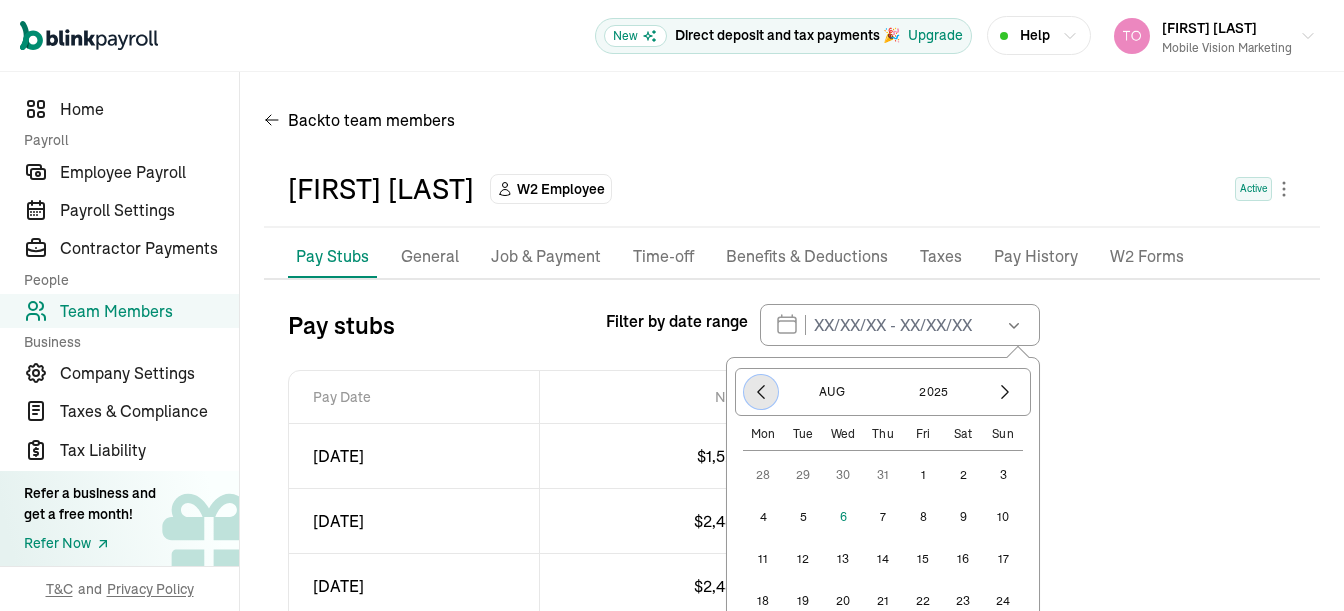 click 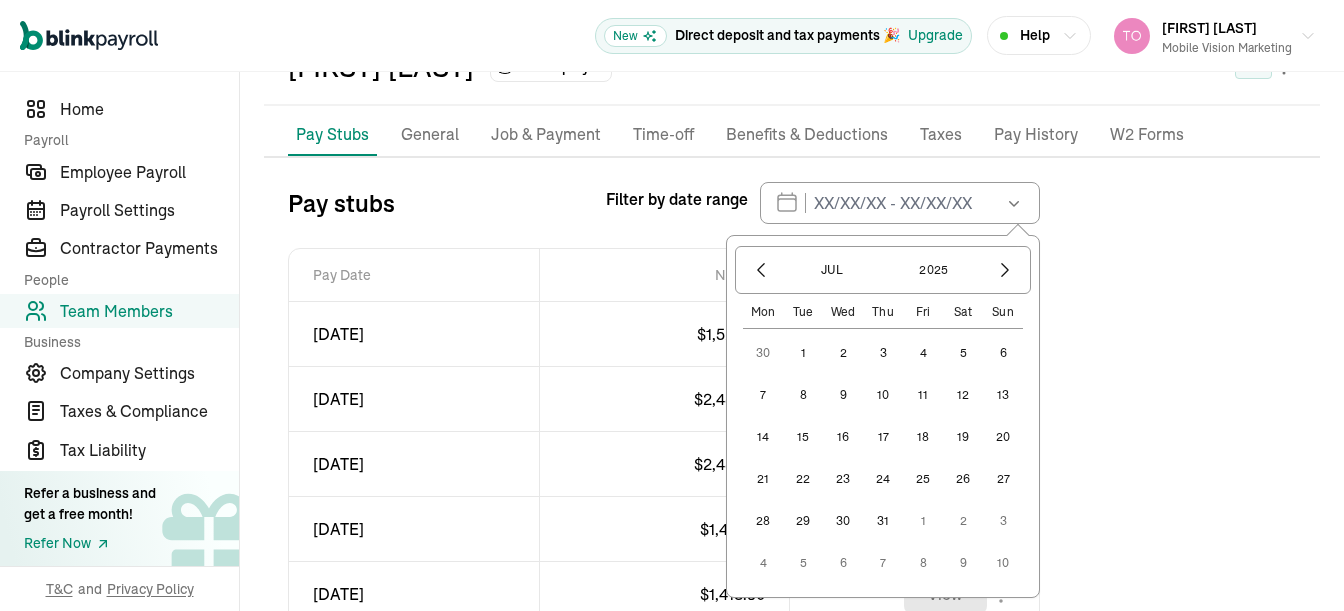 click on "15" at bounding box center (803, 437) 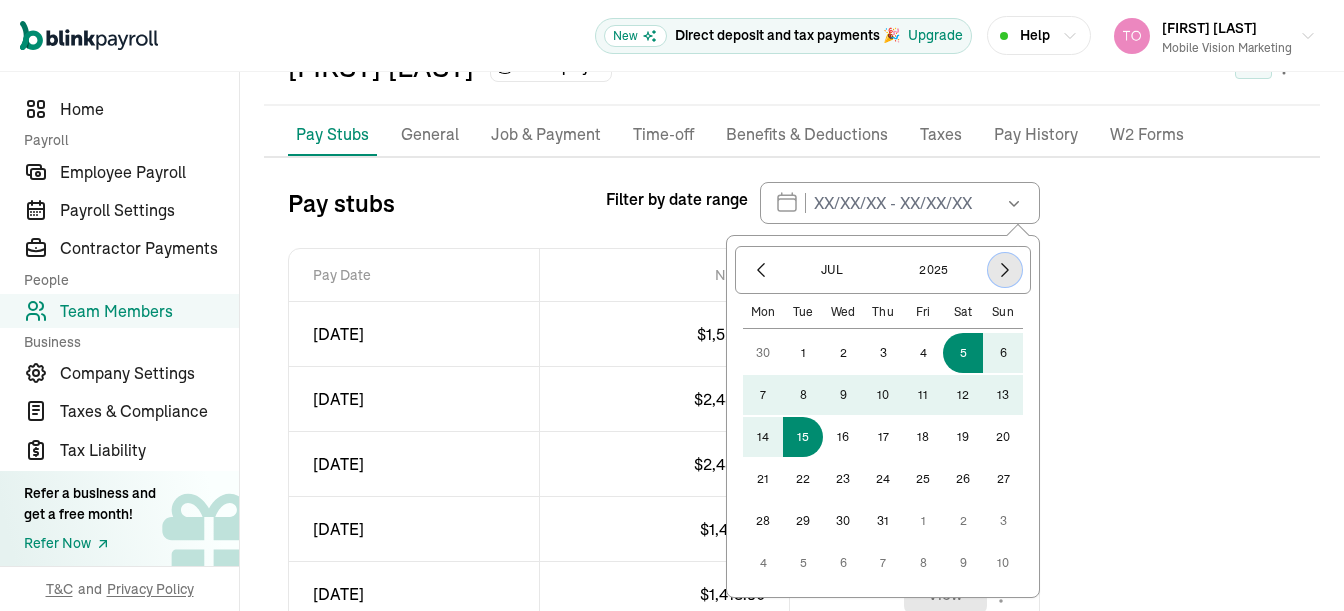 click 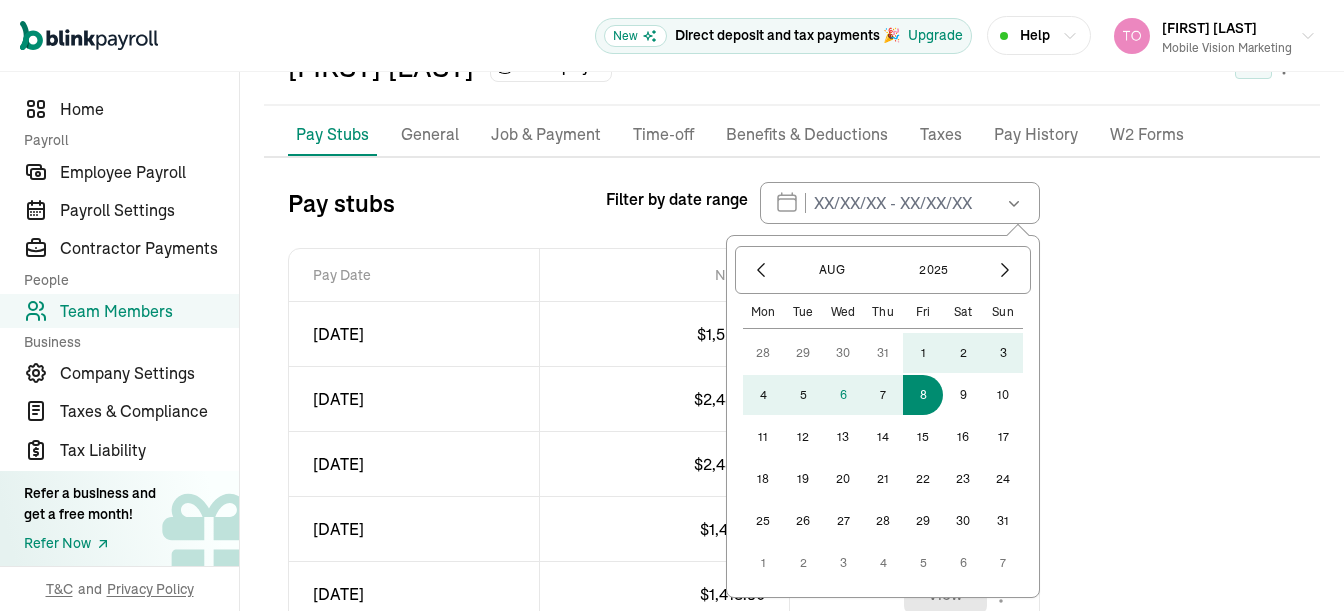 click on "8" at bounding box center [923, 395] 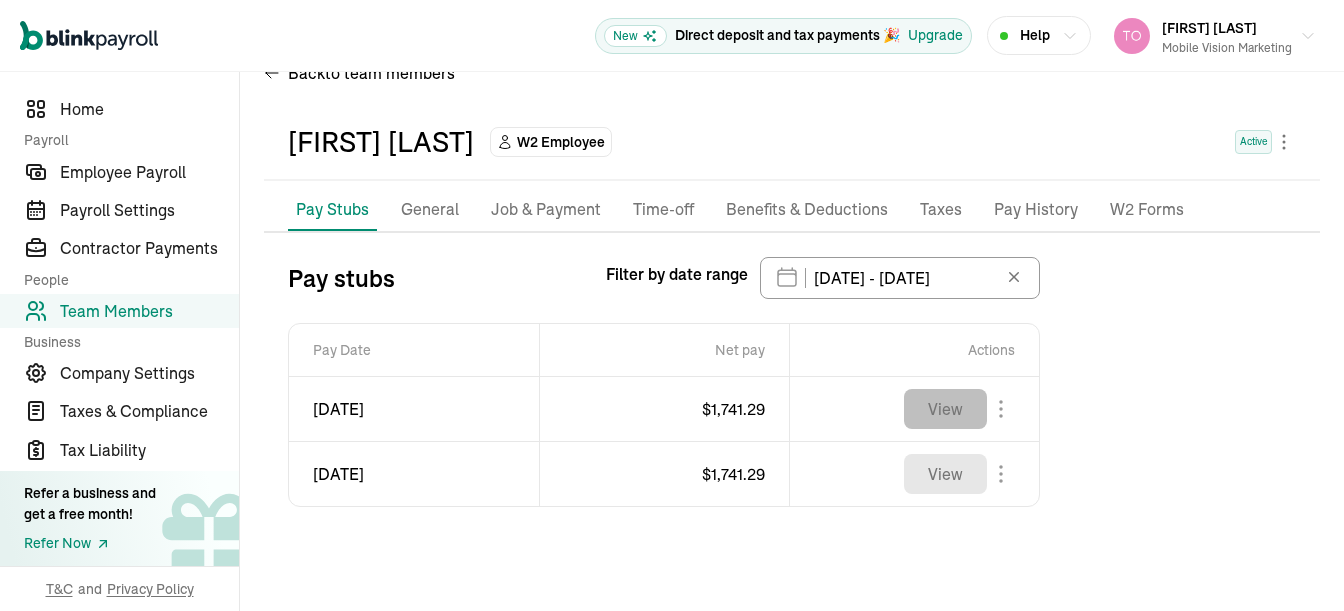 click on "View" at bounding box center (945, 409) 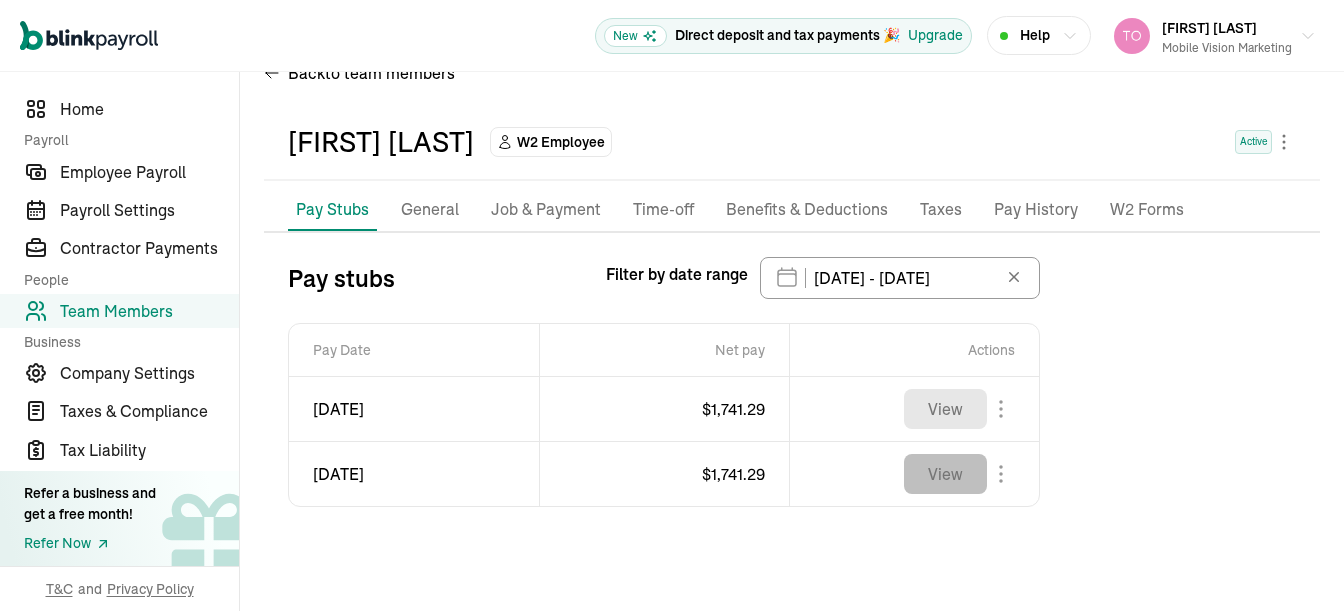 click on "View" at bounding box center [945, 474] 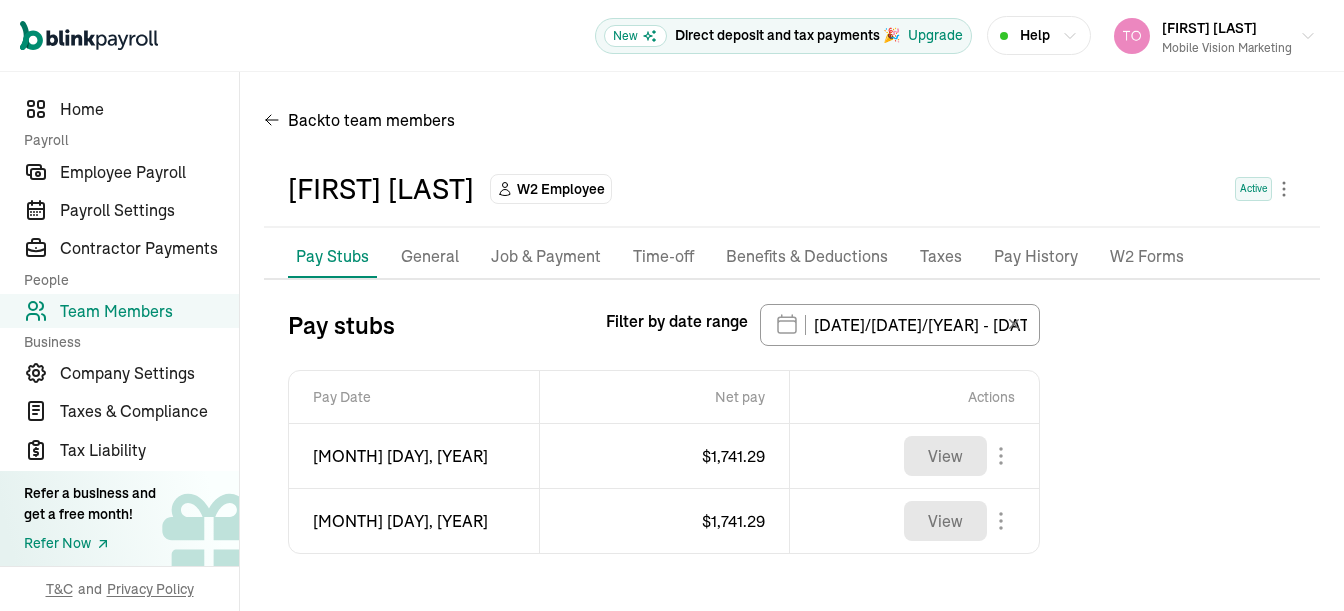 scroll, scrollTop: 0, scrollLeft: 0, axis: both 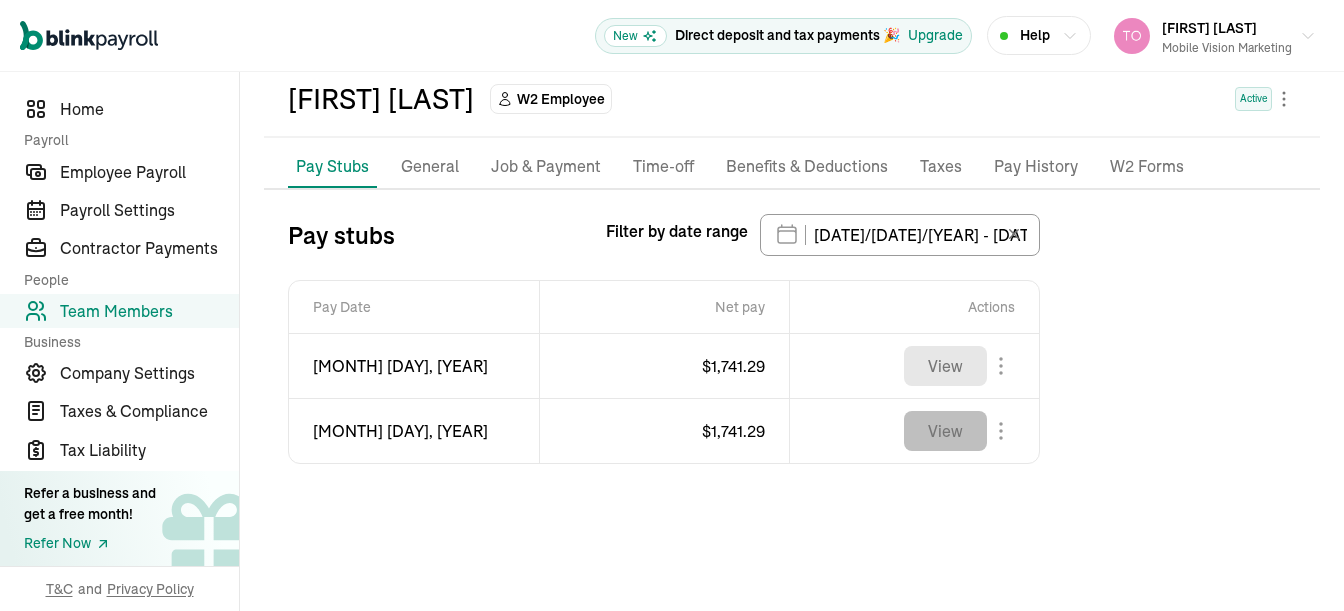click on "View" at bounding box center (945, 431) 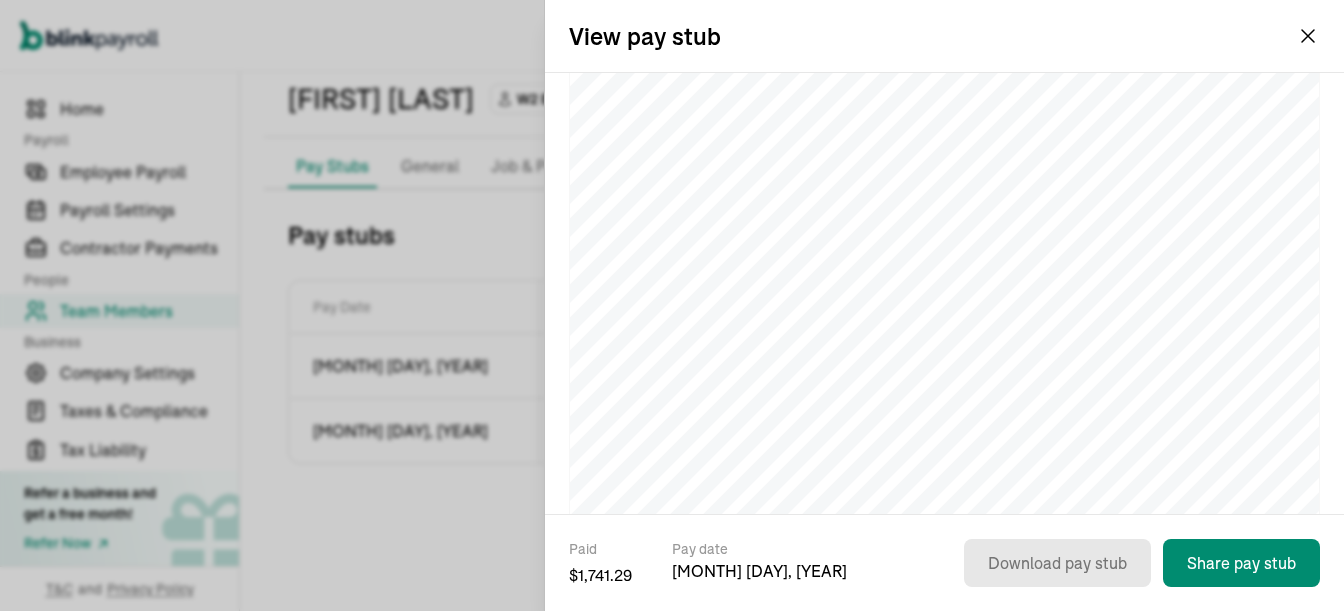 scroll, scrollTop: 117, scrollLeft: 0, axis: vertical 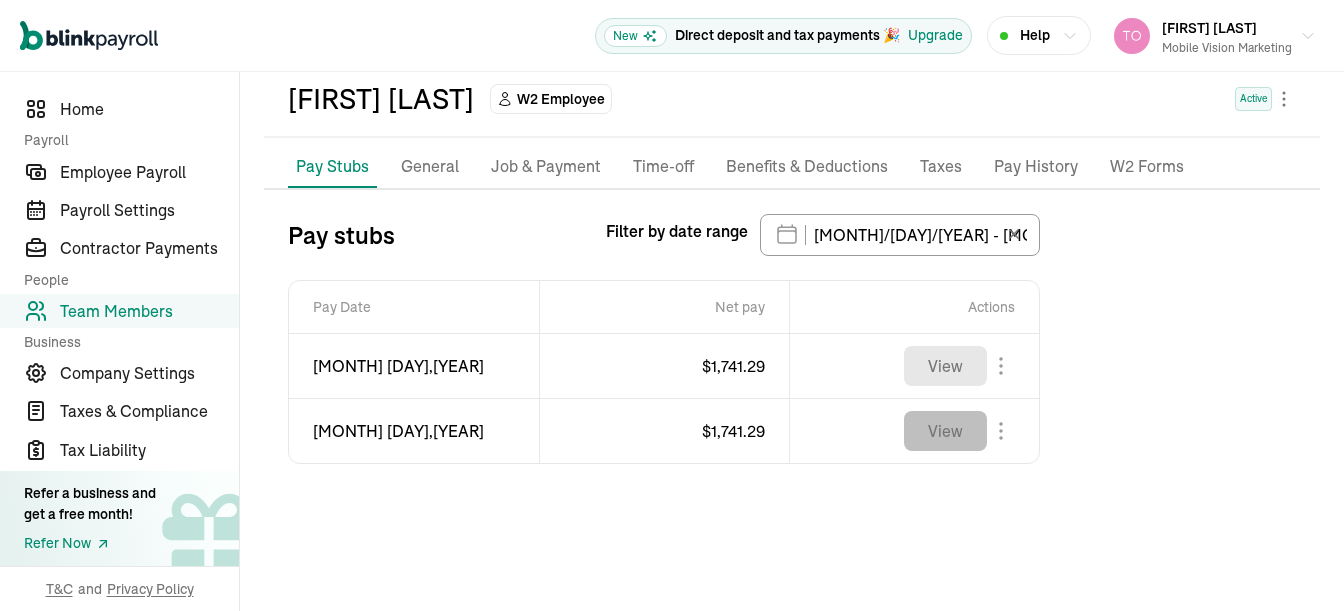 click on "View" at bounding box center [945, 431] 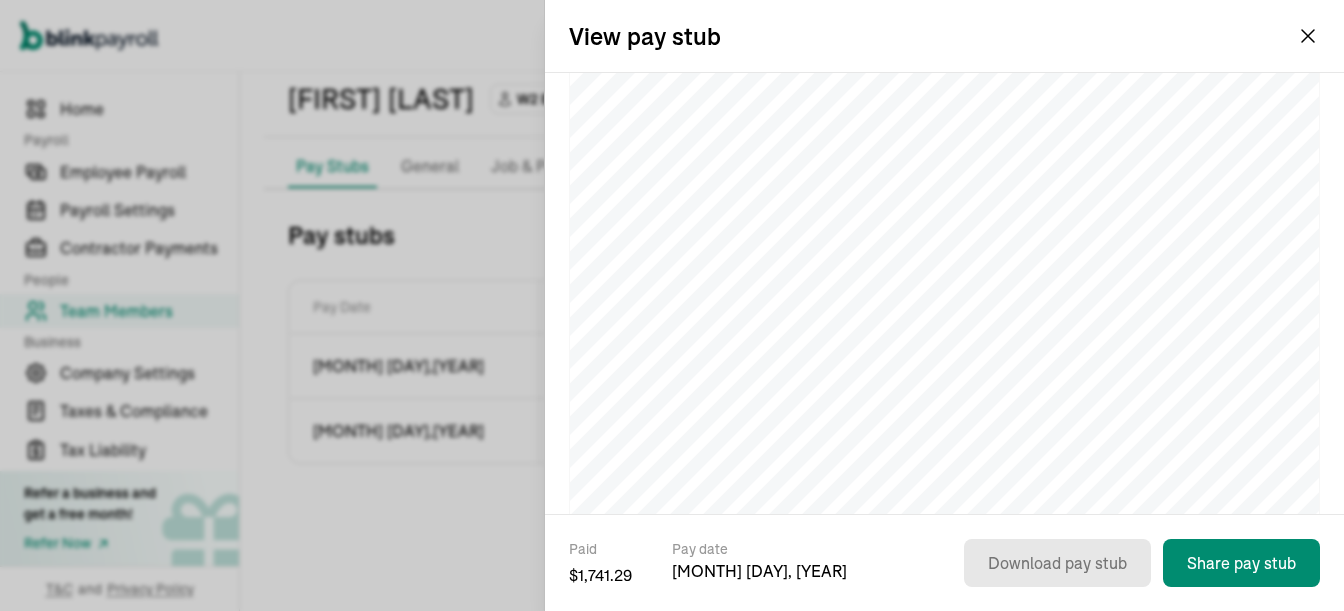 scroll, scrollTop: 117, scrollLeft: 0, axis: vertical 